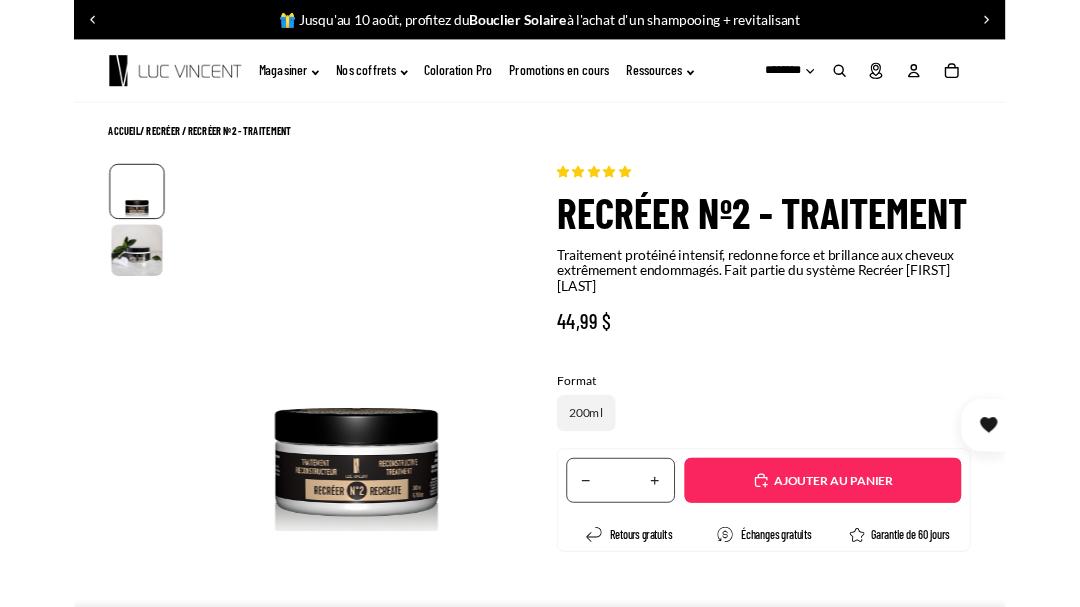 scroll, scrollTop: 0, scrollLeft: 0, axis: both 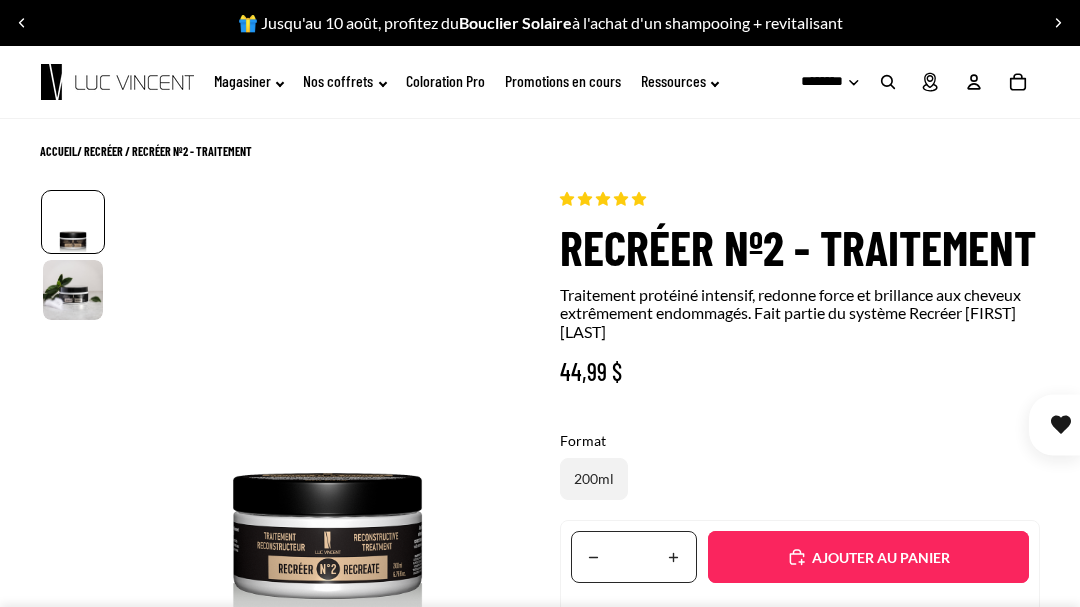 select on "**********" 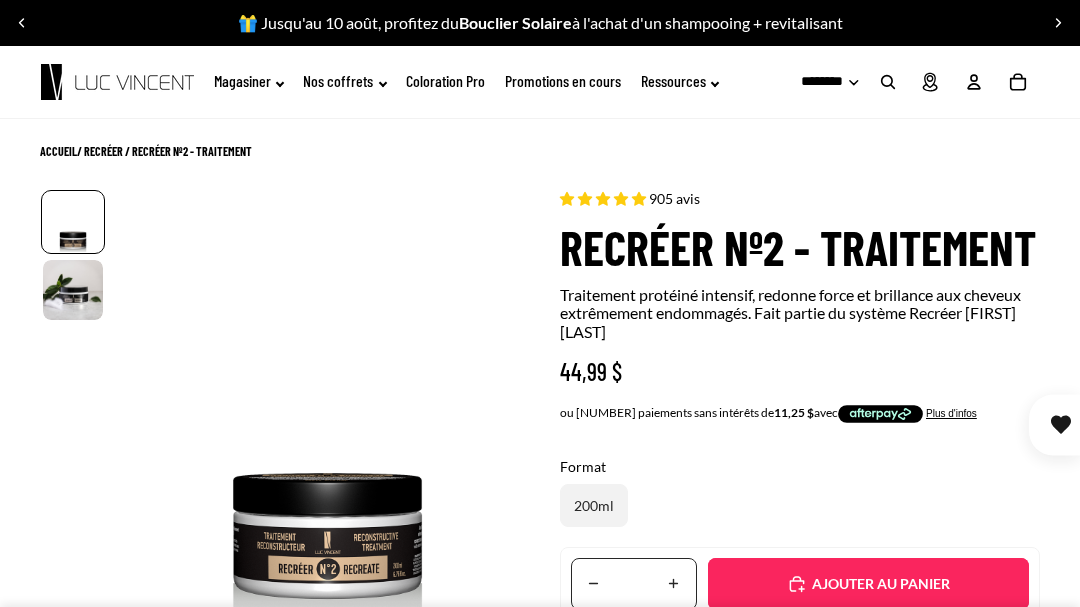 scroll, scrollTop: 0, scrollLeft: 304, axis: horizontal 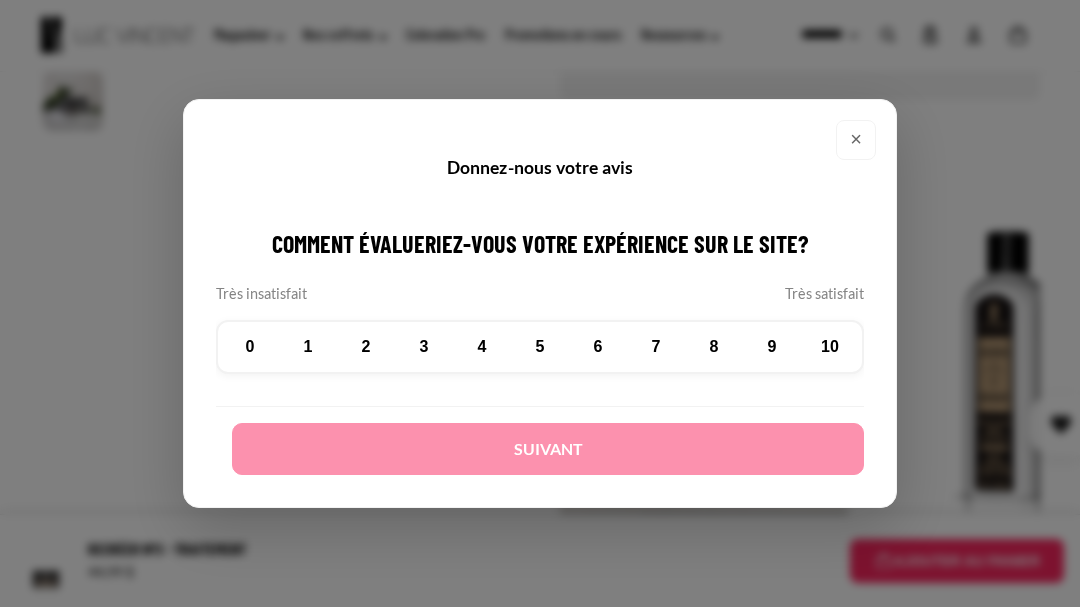 click on "×" at bounding box center [856, 140] 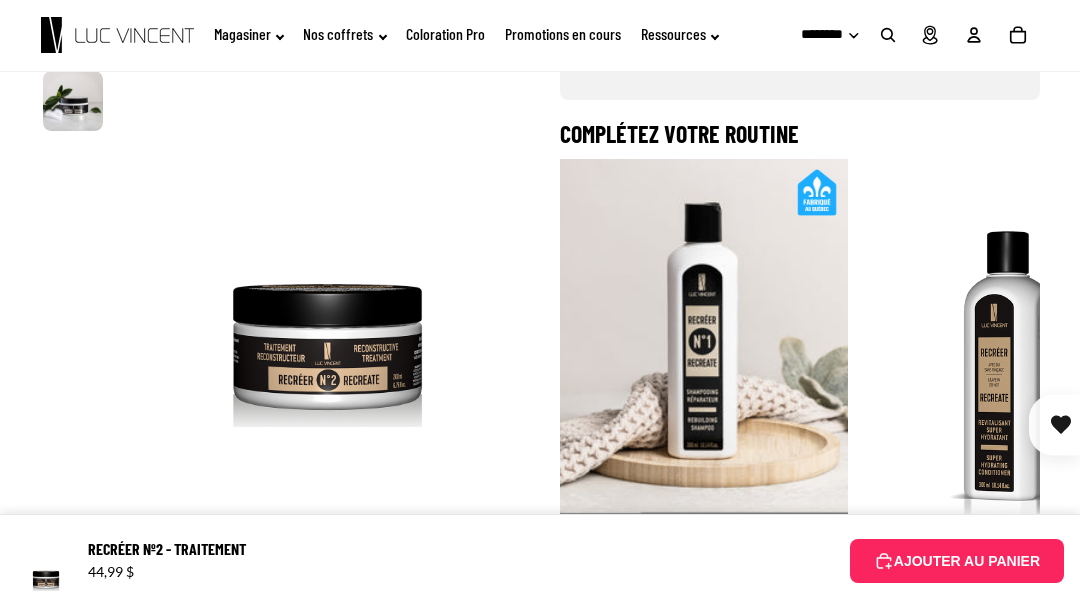 click 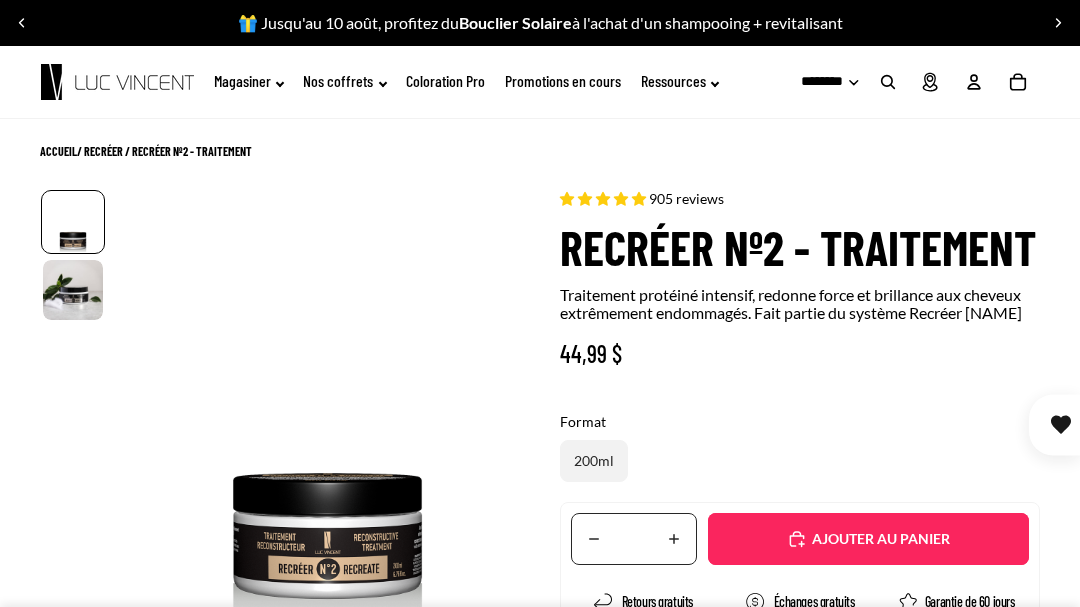 scroll, scrollTop: 0, scrollLeft: 0, axis: both 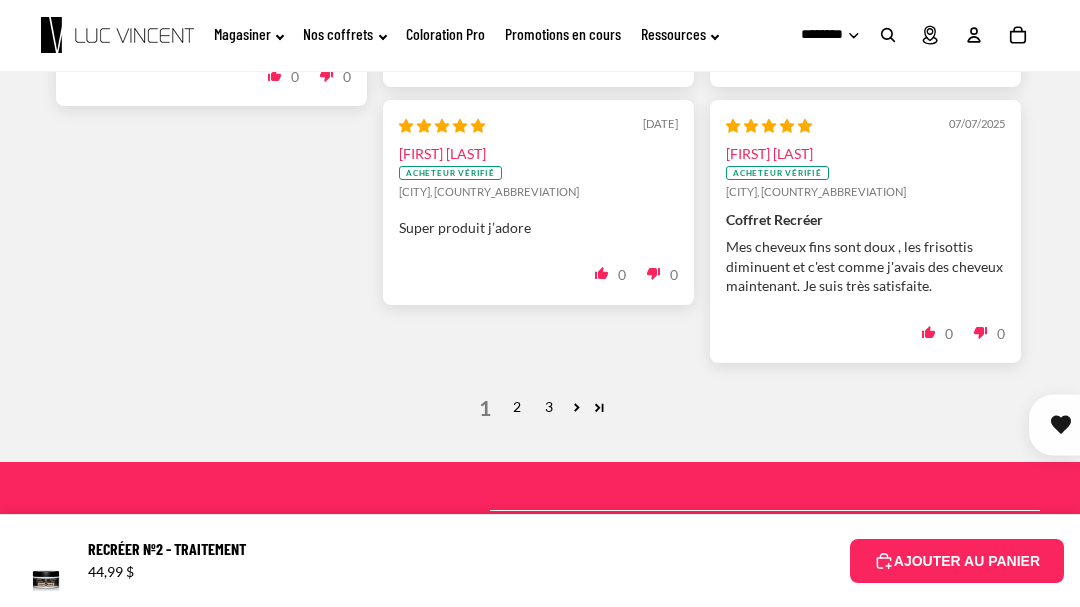 click on "2" at bounding box center [517, 407] 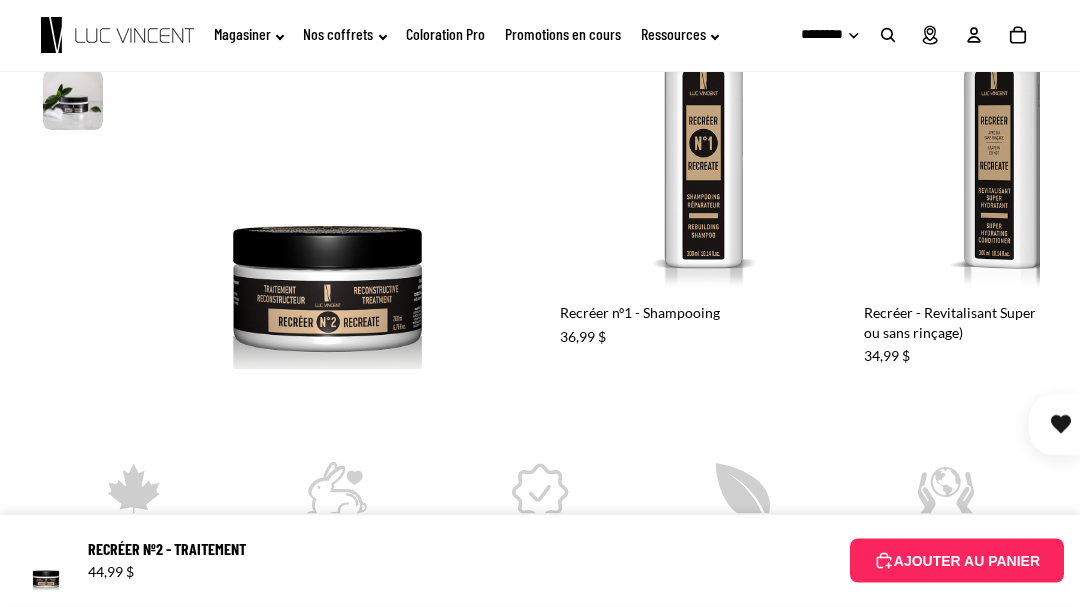 scroll, scrollTop: 1355, scrollLeft: 0, axis: vertical 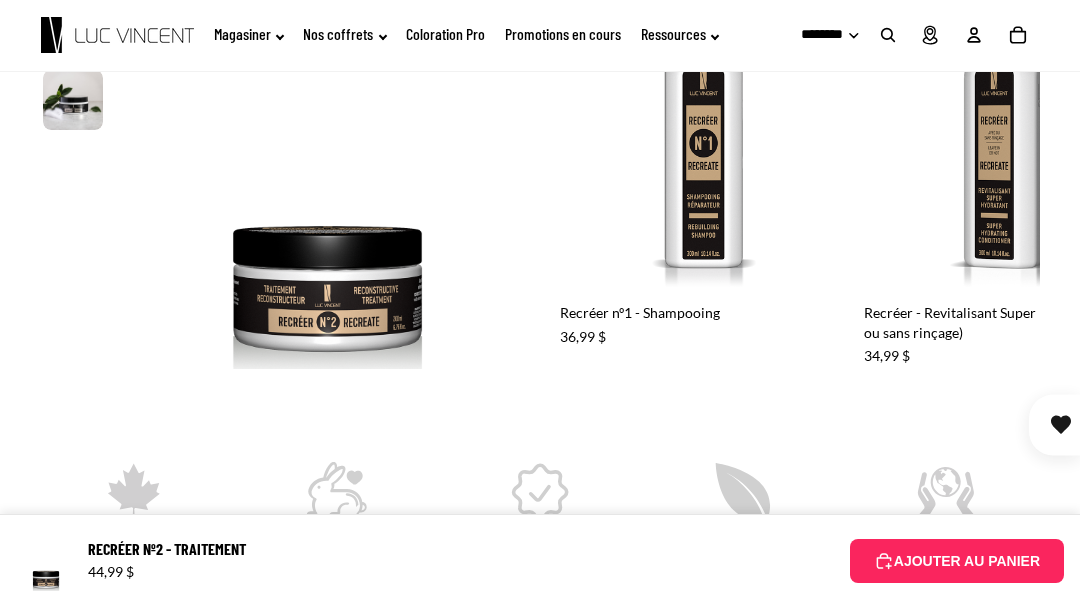 click 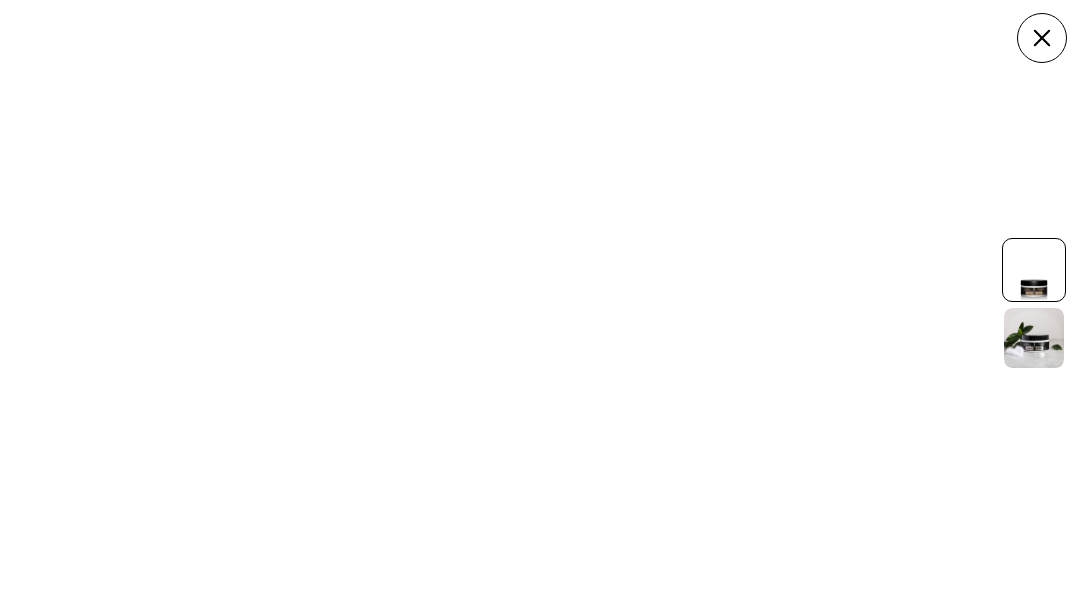 scroll, scrollTop: 445, scrollLeft: 0, axis: vertical 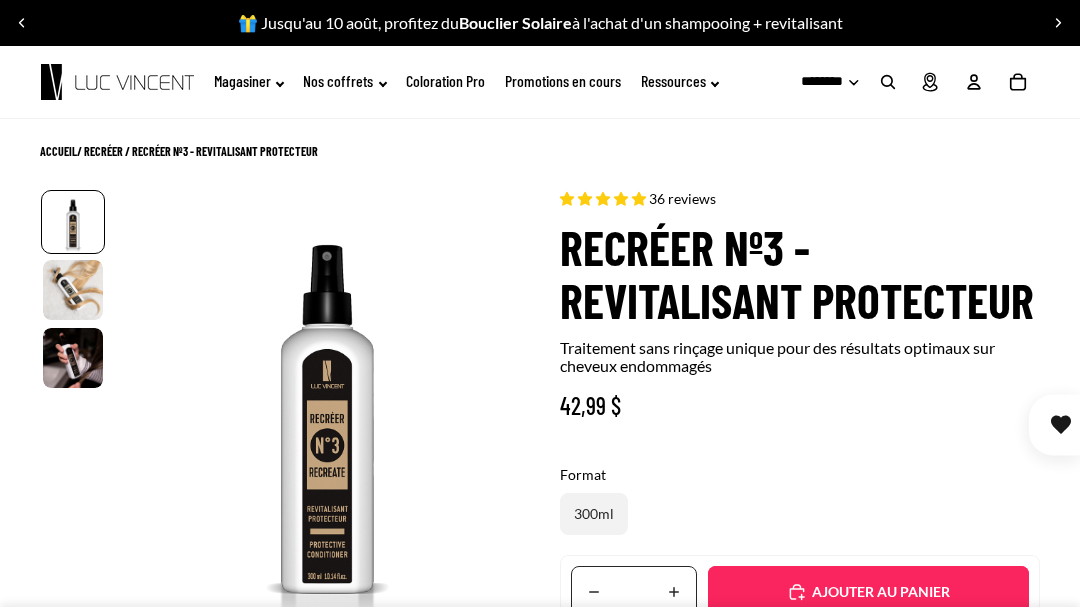 select on "**********" 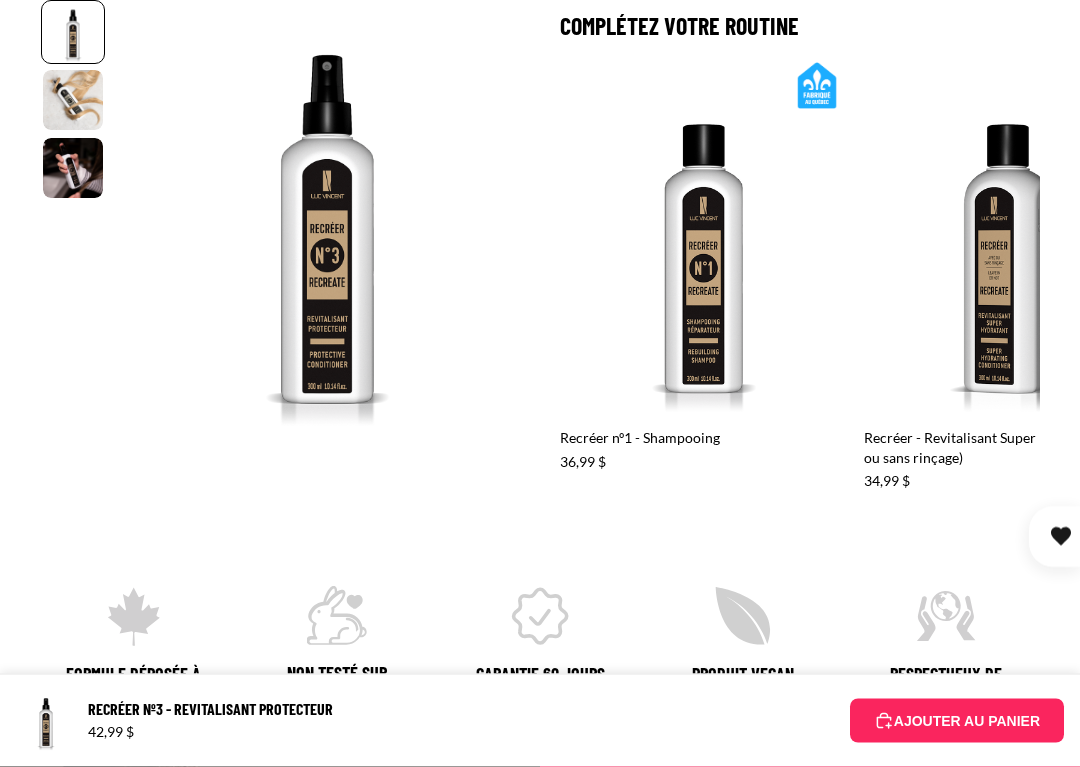 scroll, scrollTop: 1128, scrollLeft: 0, axis: vertical 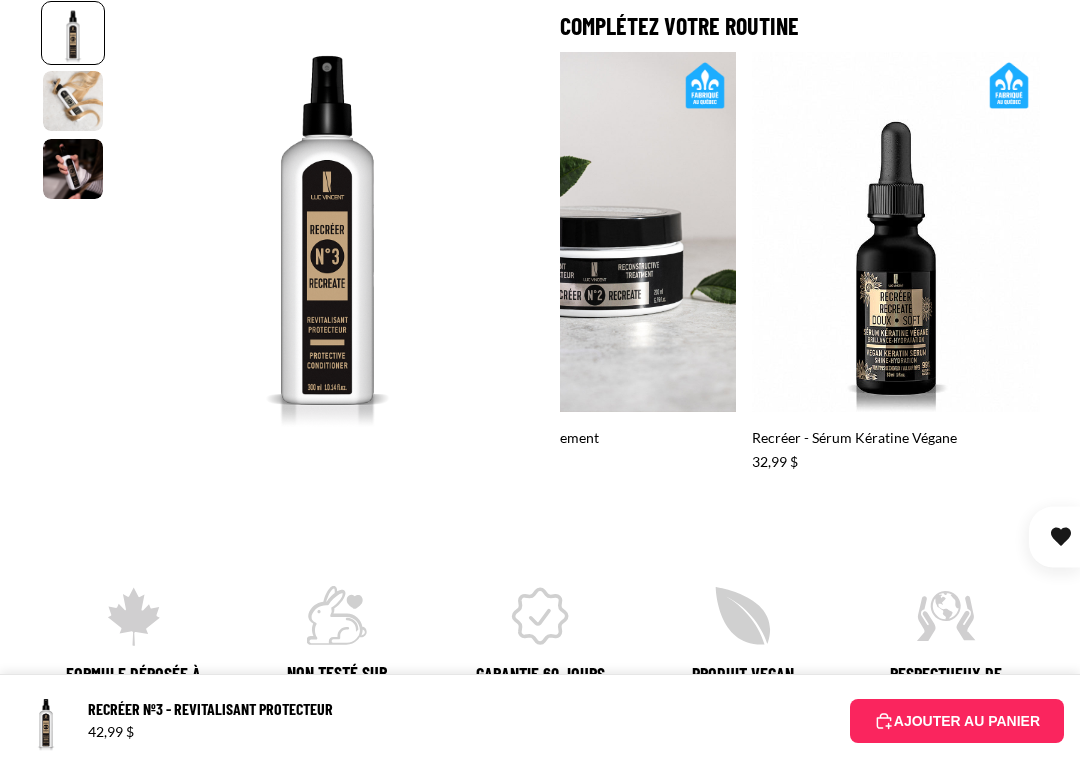 click at bounding box center [592, 232] 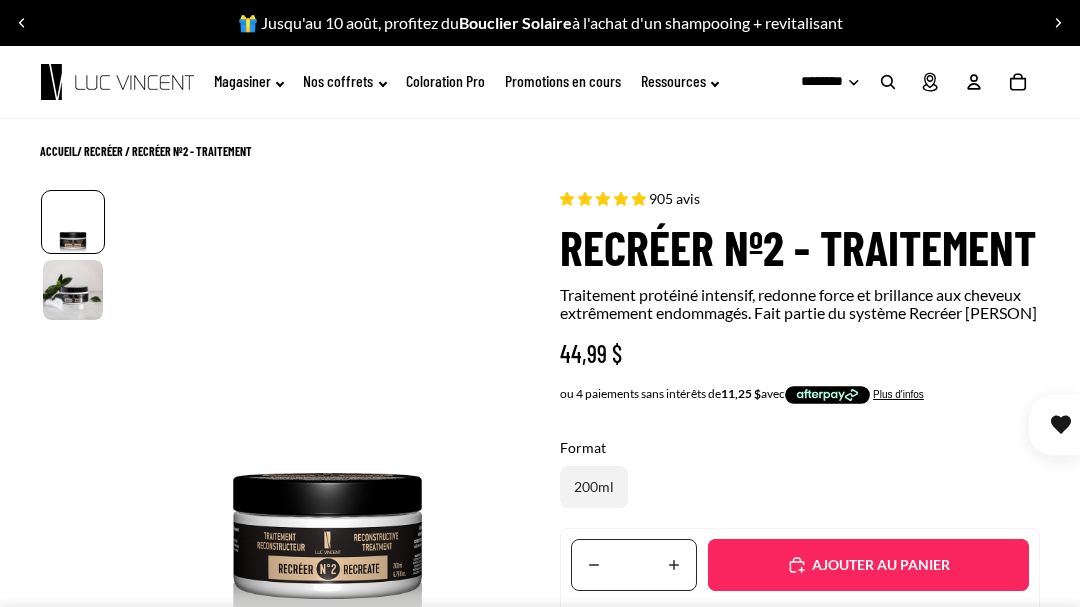 select on "**********" 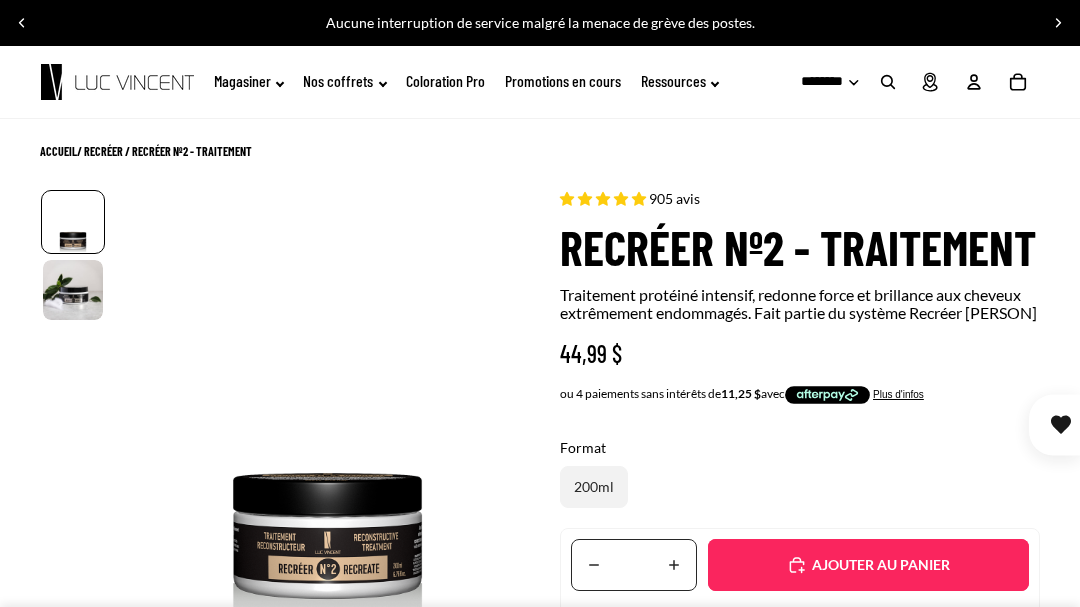 click on "Ajouté" at bounding box center [878, 565] 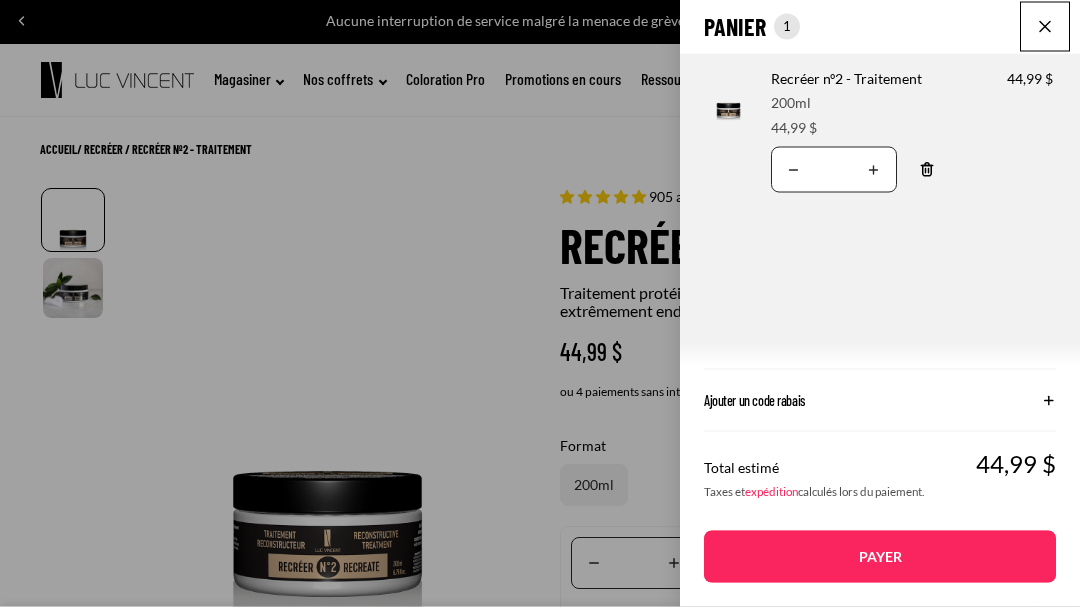 scroll, scrollTop: 0, scrollLeft: 0, axis: both 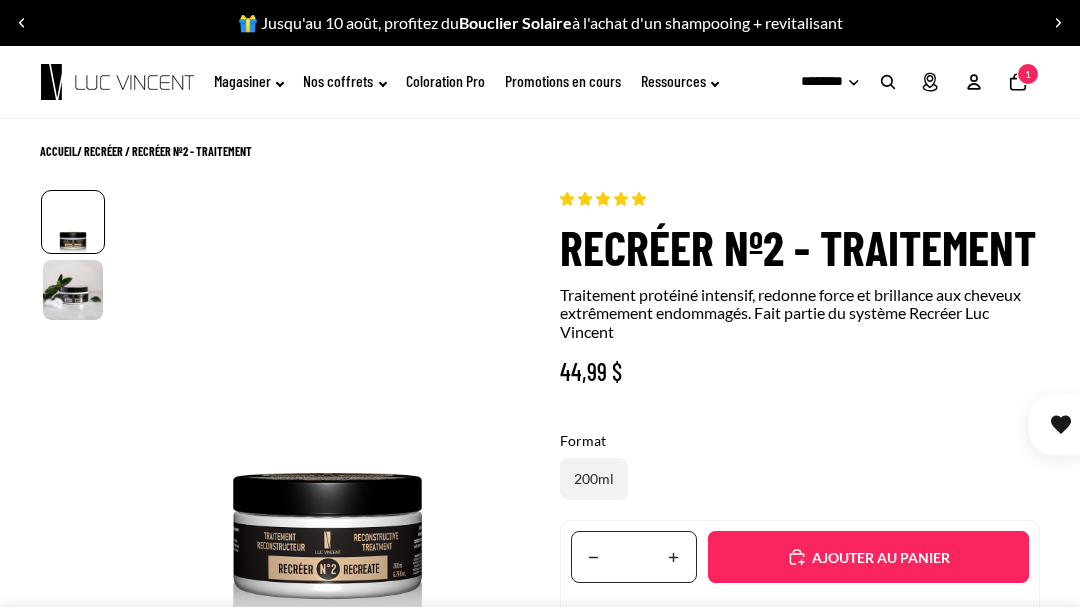 select on "**********" 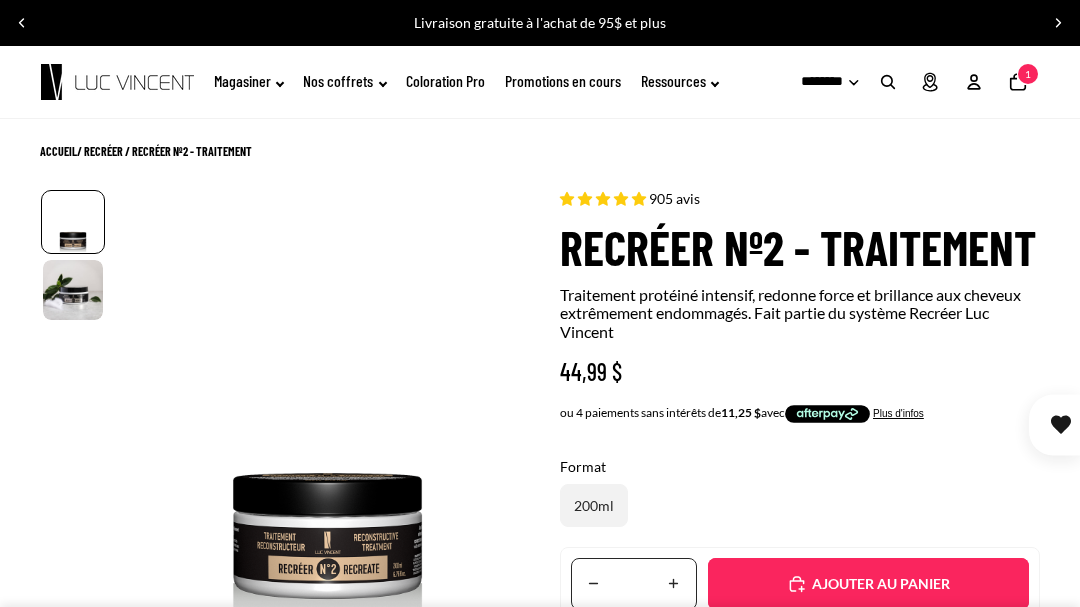 click on "Ajouté" at bounding box center [868, 584] 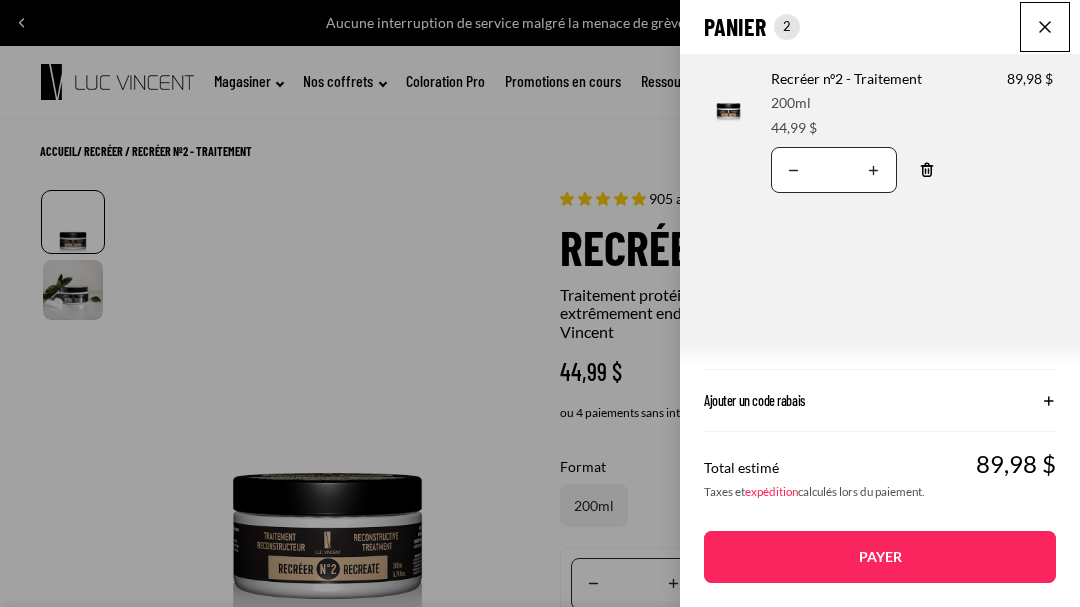 click on "Translation missing: fr.accessibility.increase_quantity" at bounding box center [874, 170] 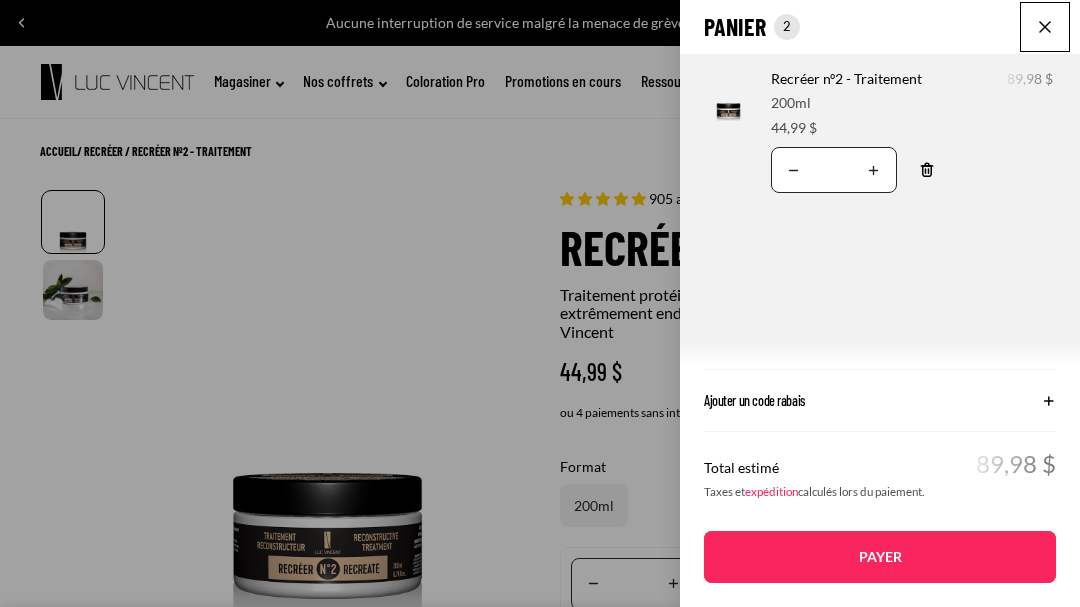 click on "Translation missing: fr.accessibility.decrease_quantity" at bounding box center (794, 170) 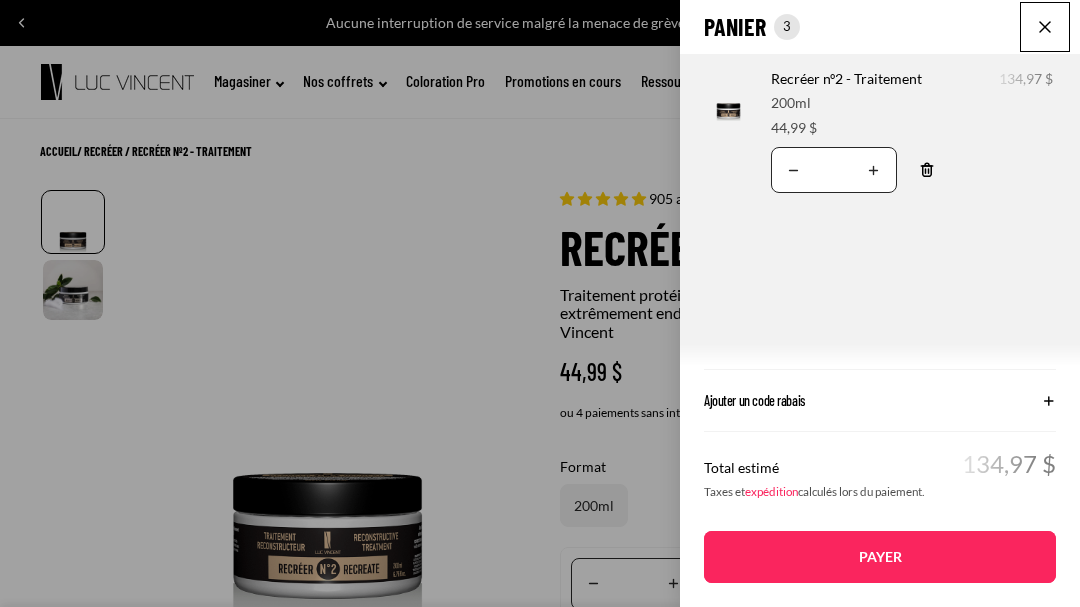 click on "Panier
Nombre total d'articles dans le panier: 3
3
3
Total du panier
134,97CAD
Image de produit
Informations sur le produit
Quantité
Nombre total de produits
Recréer nº2 - Traitement
Format:
200ml Prix" 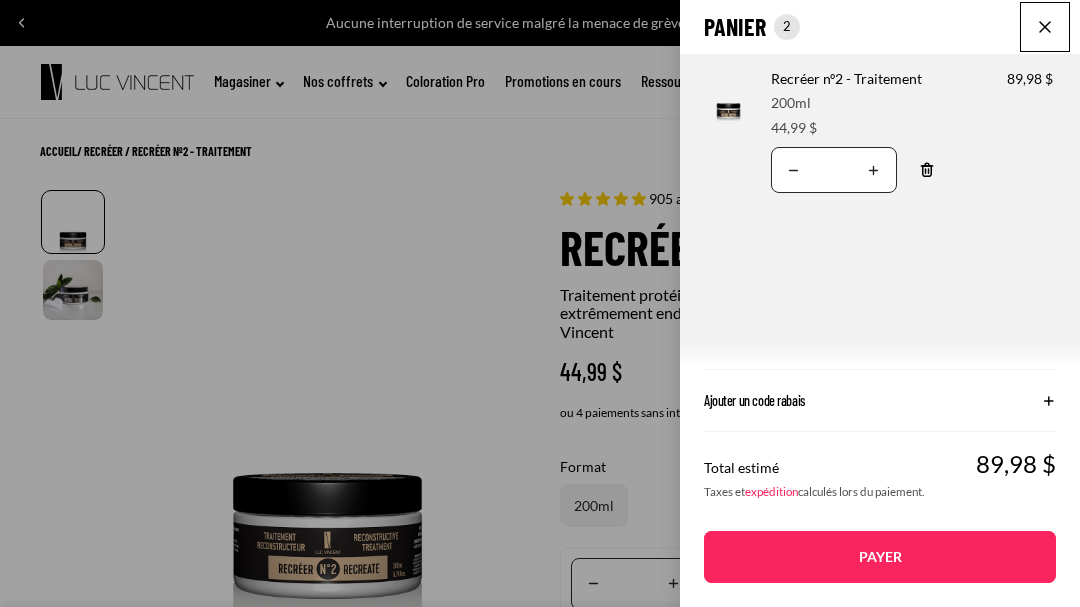 click on "Translation missing: fr.accessibility.decrease_quantity" at bounding box center [794, 170] 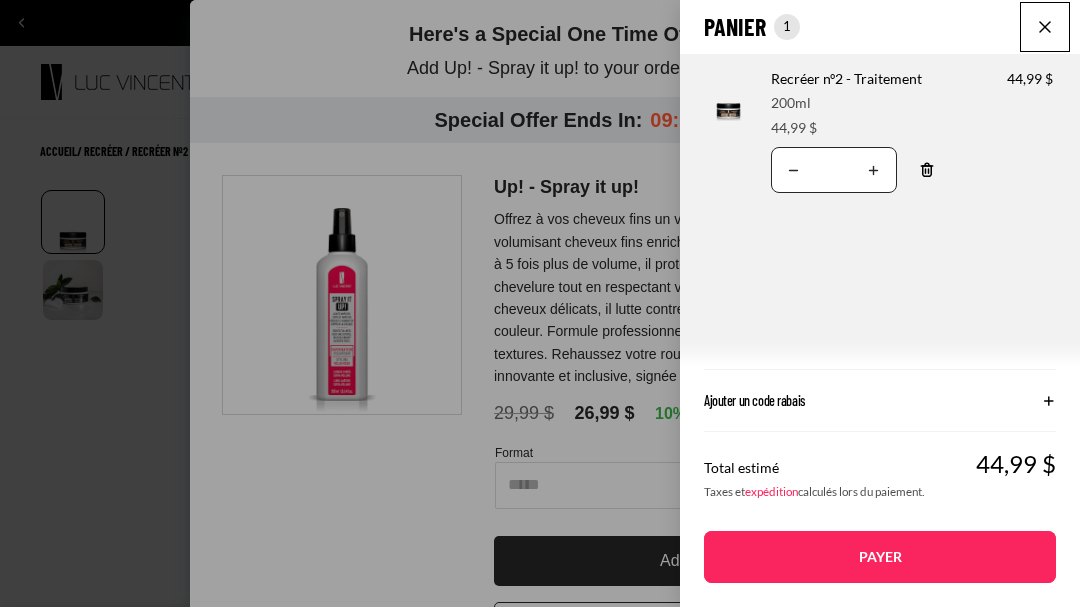 click on "Payer" at bounding box center (880, 557) 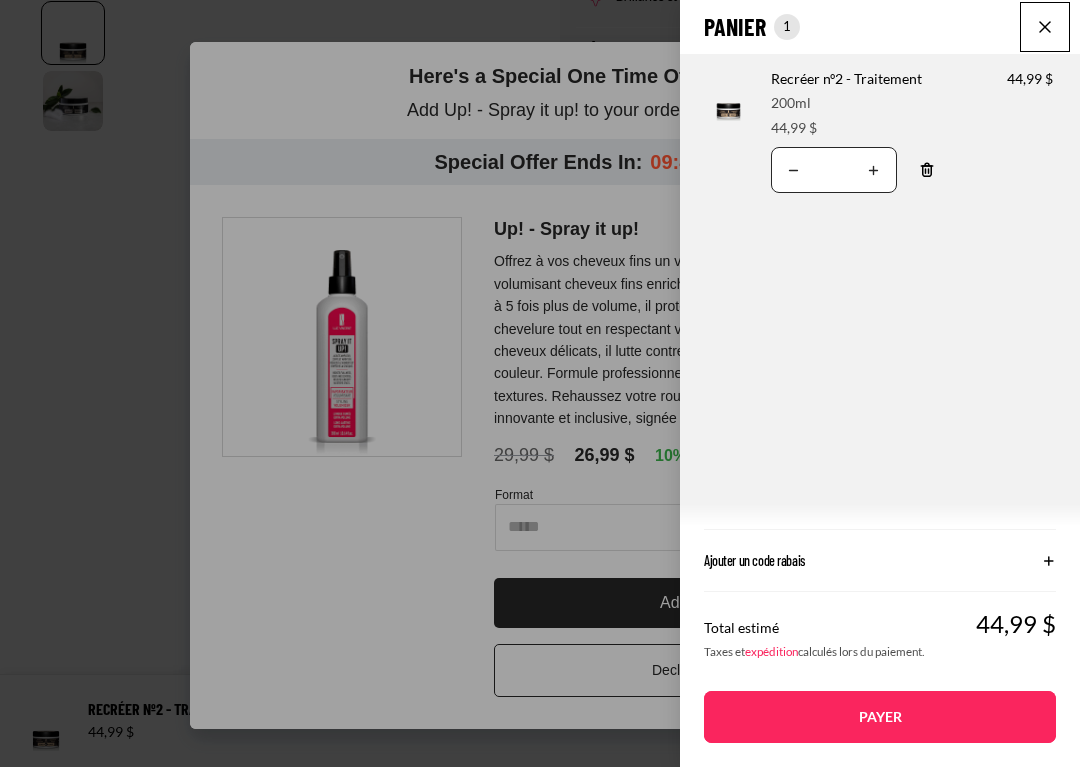 scroll, scrollTop: 1046, scrollLeft: 0, axis: vertical 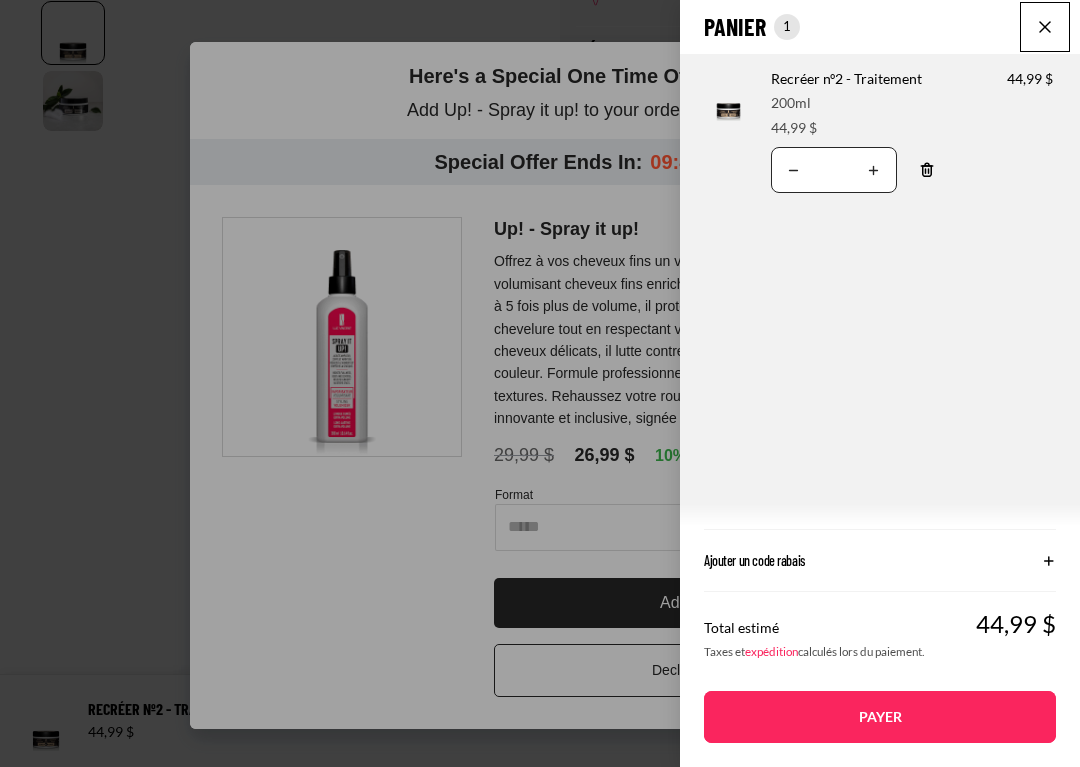 click on "Payer" at bounding box center [880, 717] 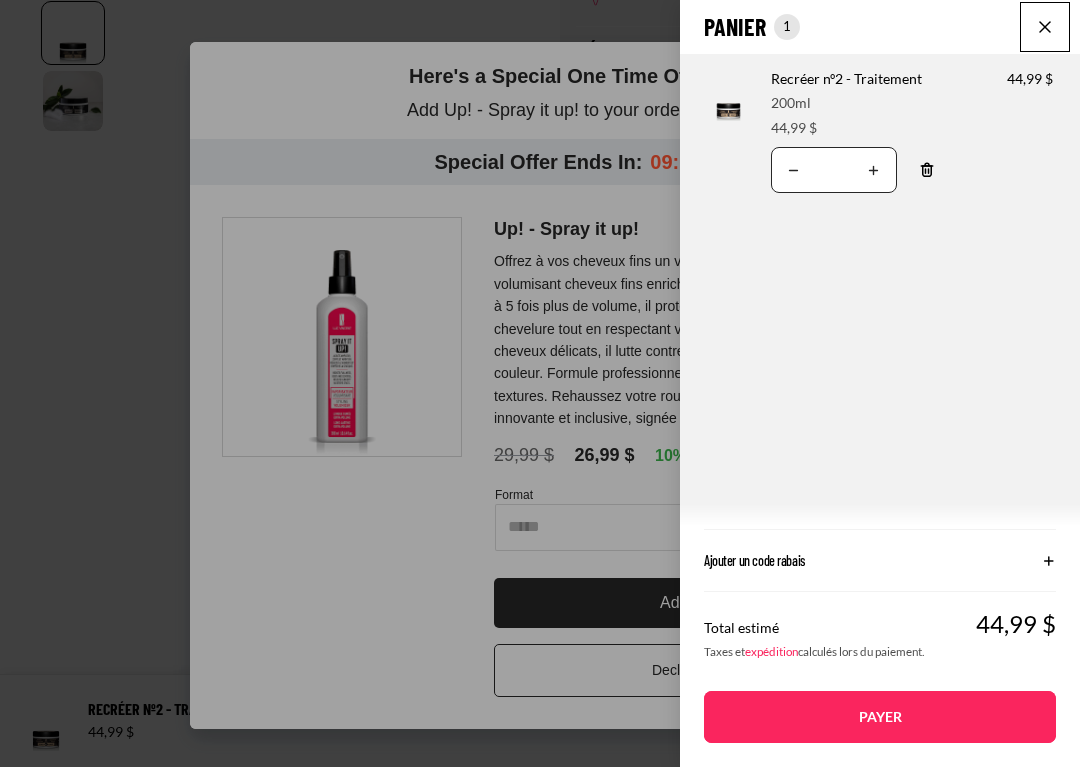 click on "1
Total du panier
44,99CAD
Image de produit
Informations sur le produit
Quantité
Nombre total de produits
Recréer nº2 - Traitement
Format:
200ml
Prix
44,99 $" 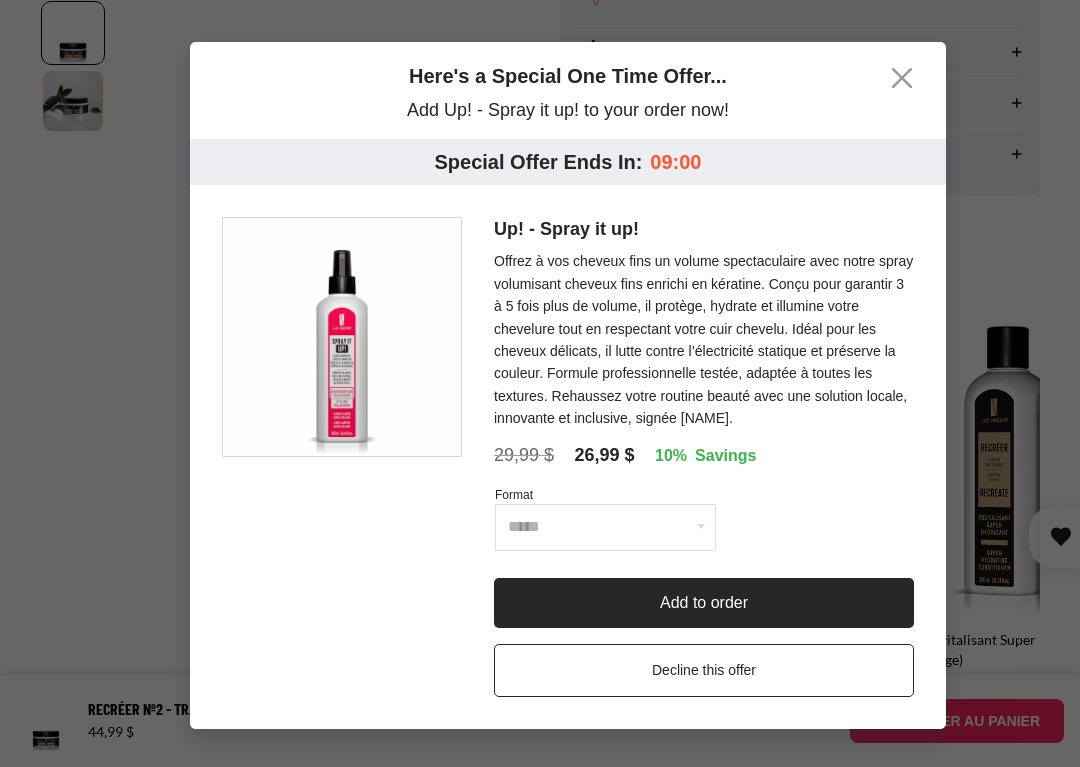 click at bounding box center (342, 457) 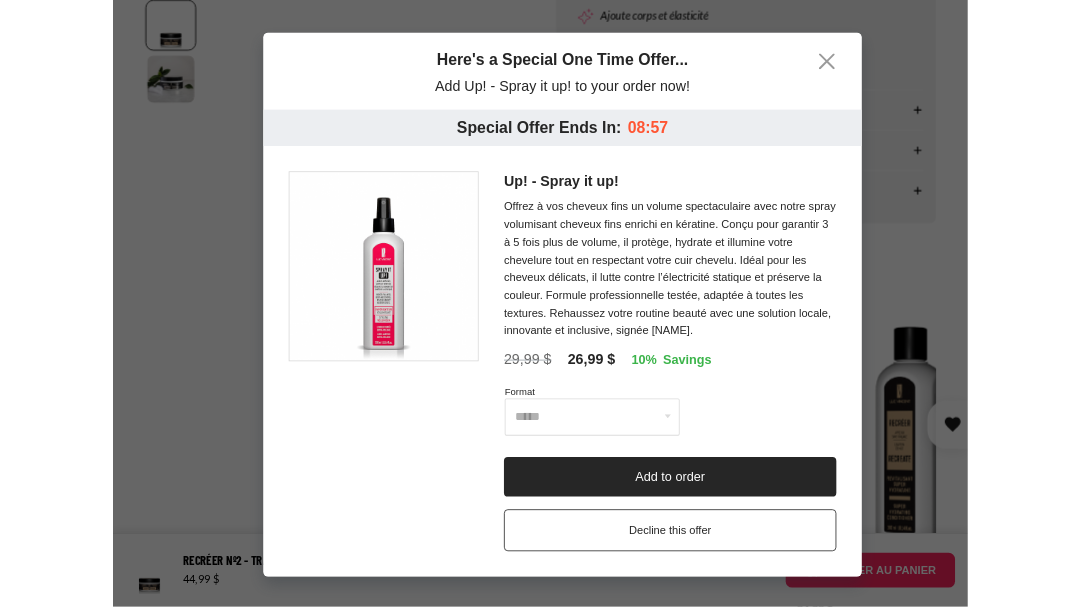 scroll, scrollTop: 961, scrollLeft: 0, axis: vertical 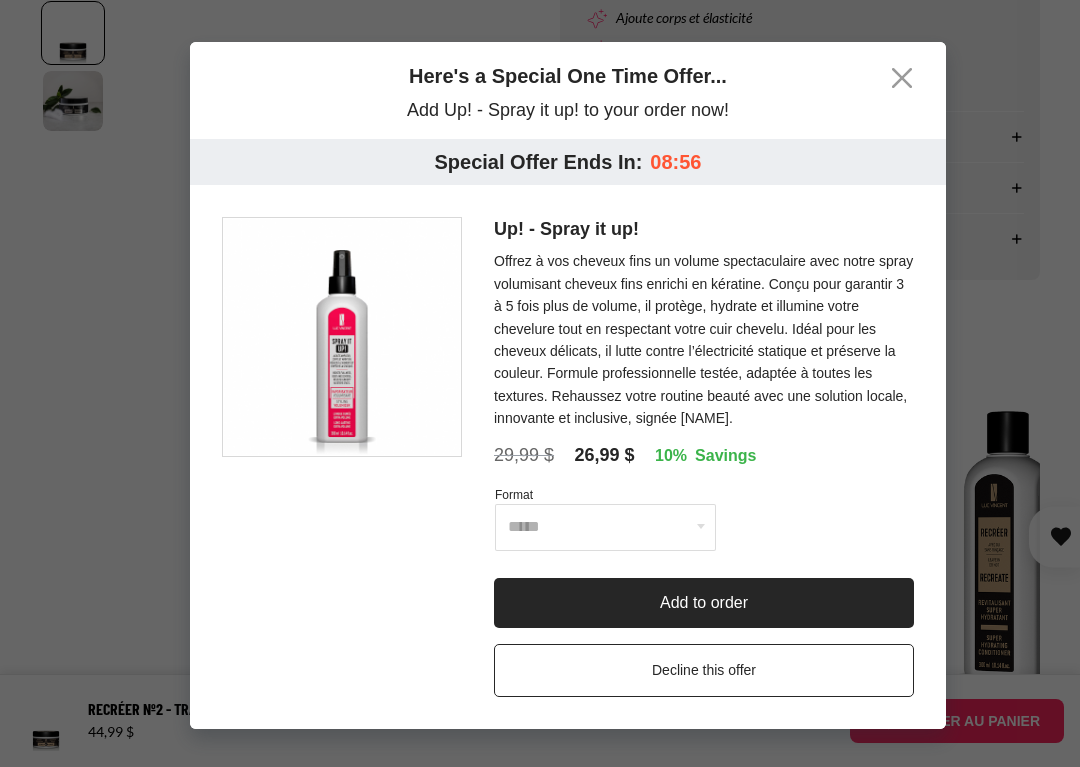 click 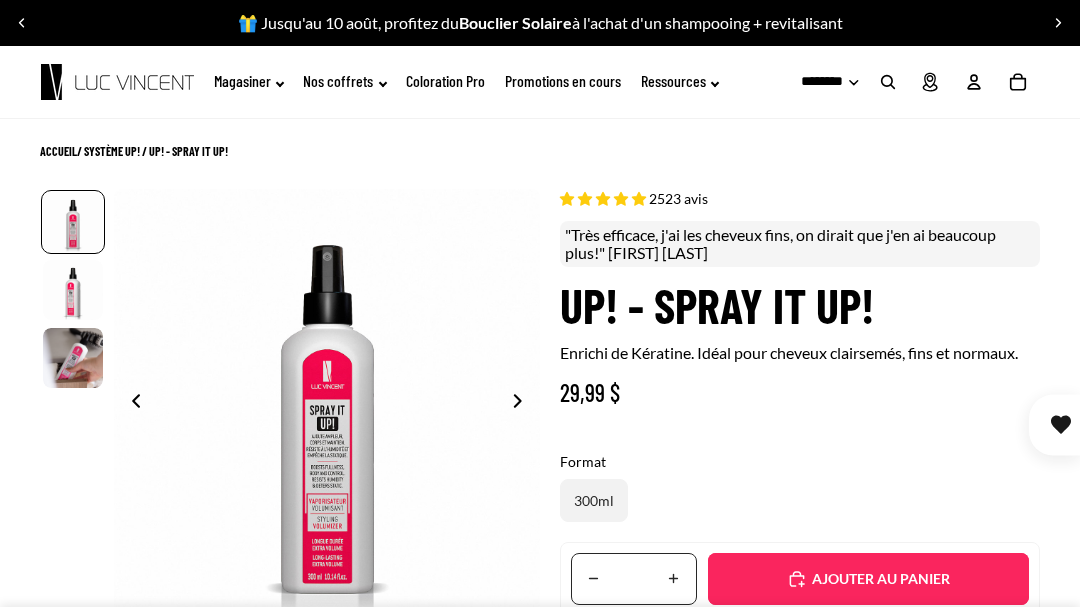 select on "**********" 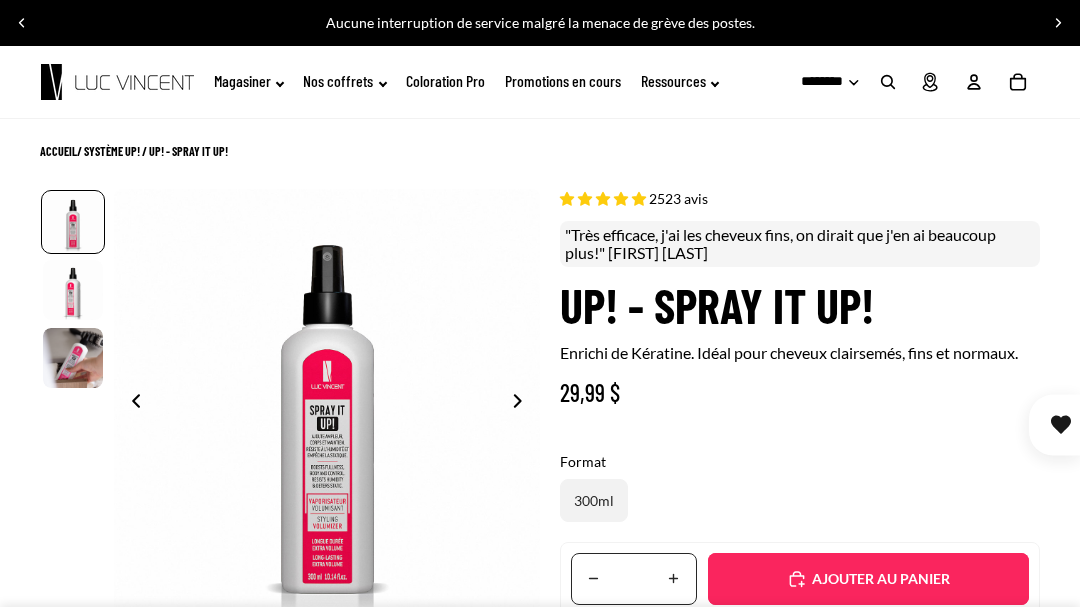 scroll, scrollTop: 0, scrollLeft: 304, axis: horizontal 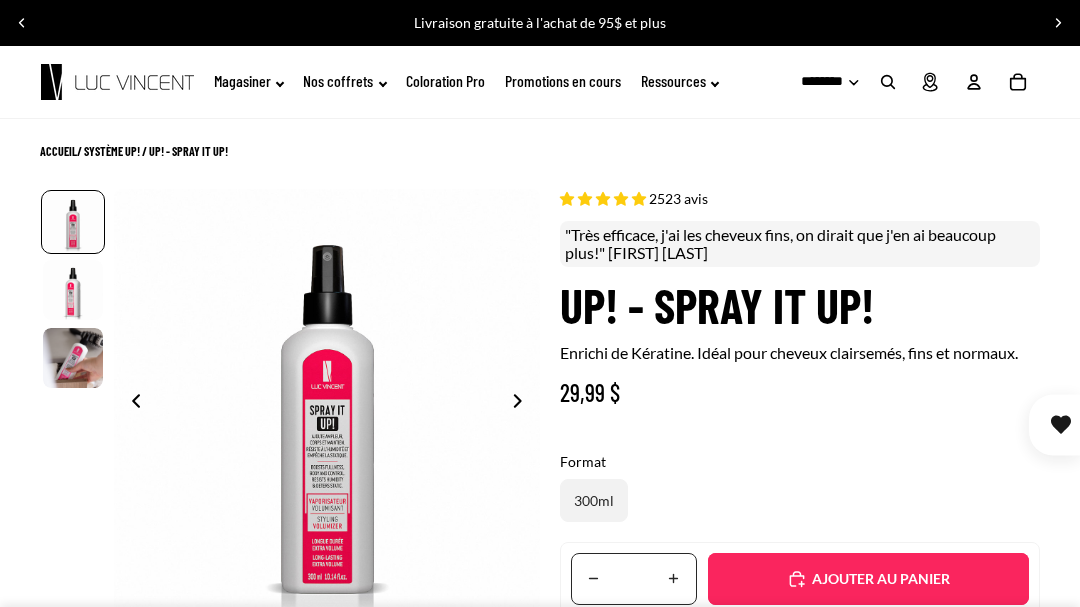 click on "Ajouté" at bounding box center (868, 579) 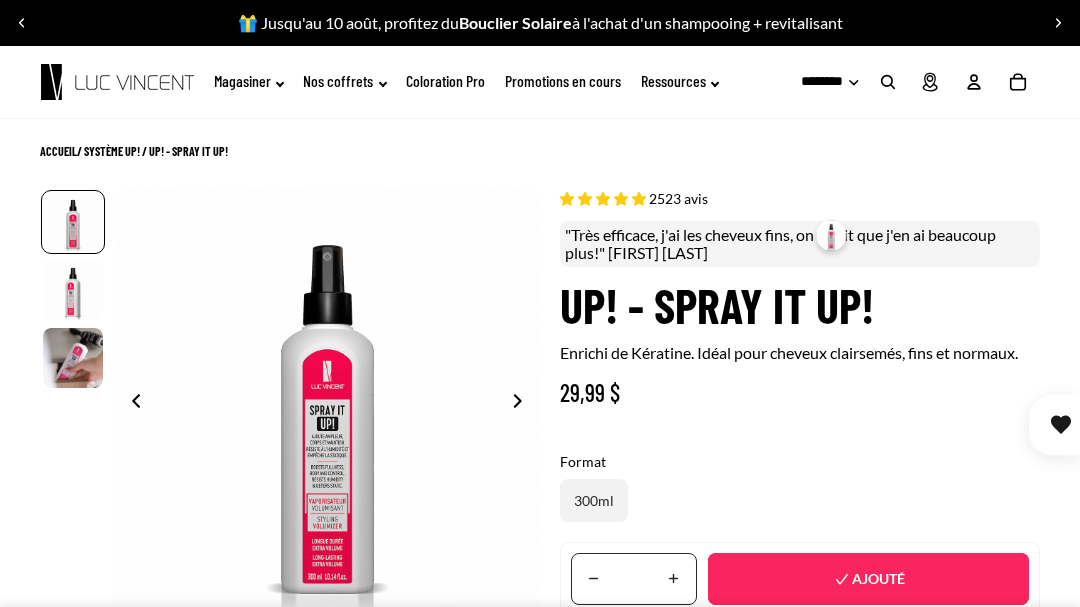 click on "Ajouté" at bounding box center (868, 579) 